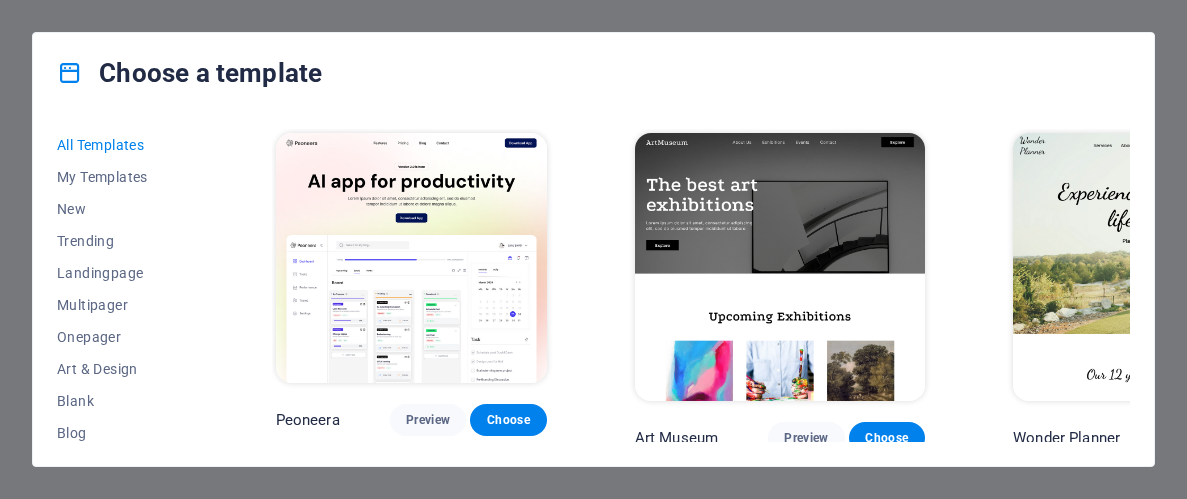 scroll, scrollTop: 0, scrollLeft: 0, axis: both 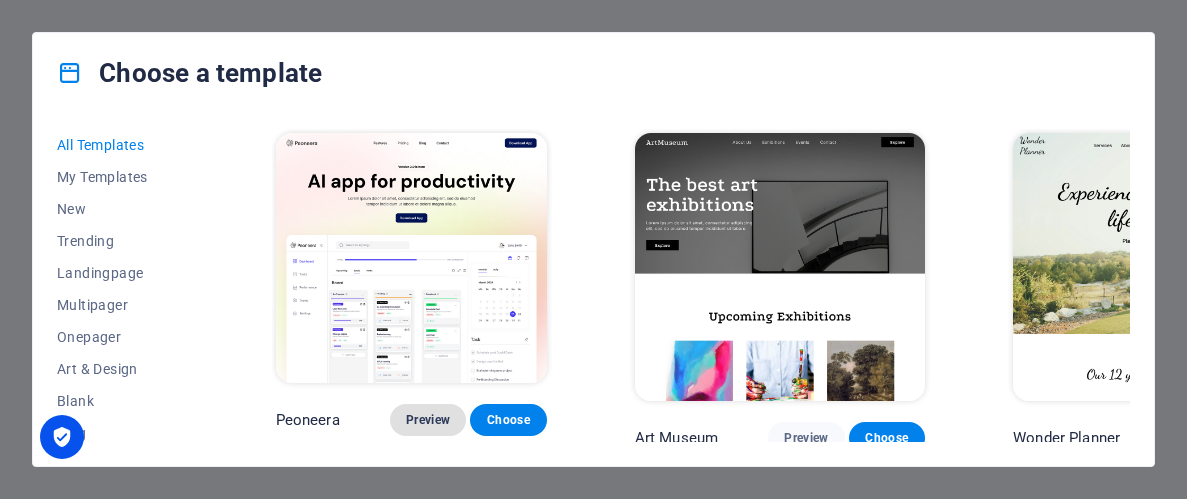 click on "Preview" at bounding box center [428, 420] 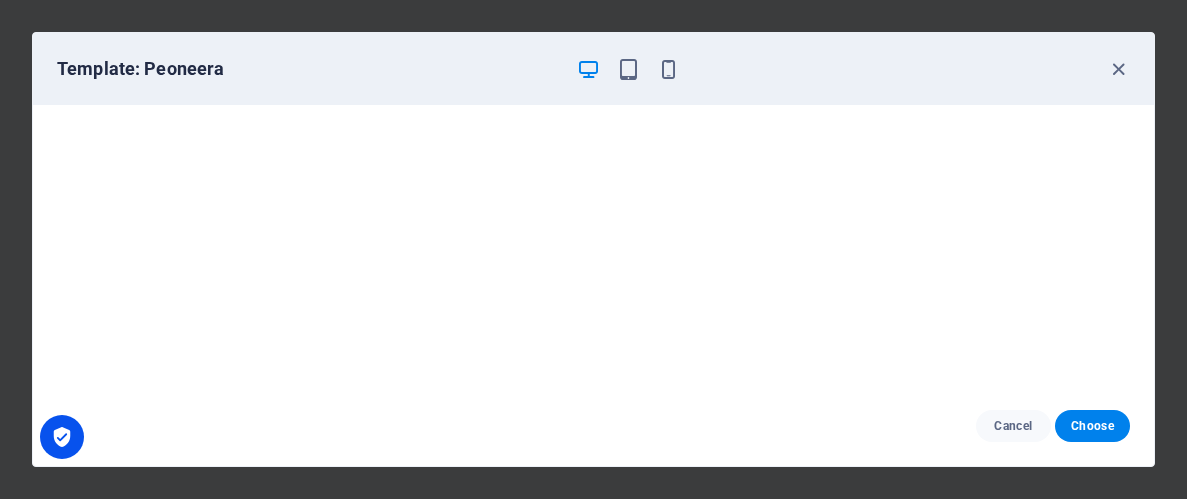 scroll, scrollTop: 5, scrollLeft: 0, axis: vertical 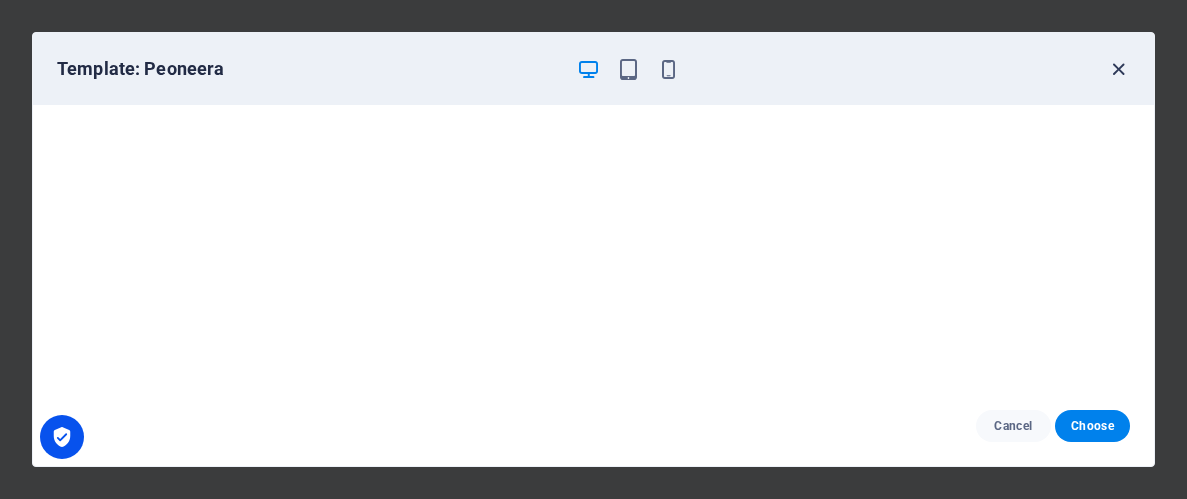 click at bounding box center [1118, 69] 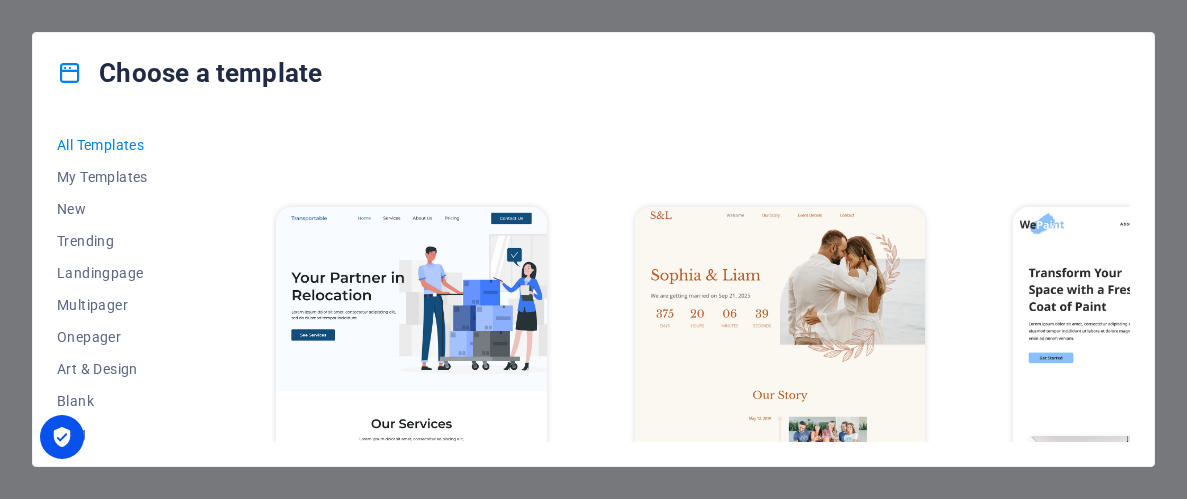 scroll, scrollTop: 327, scrollLeft: 0, axis: vertical 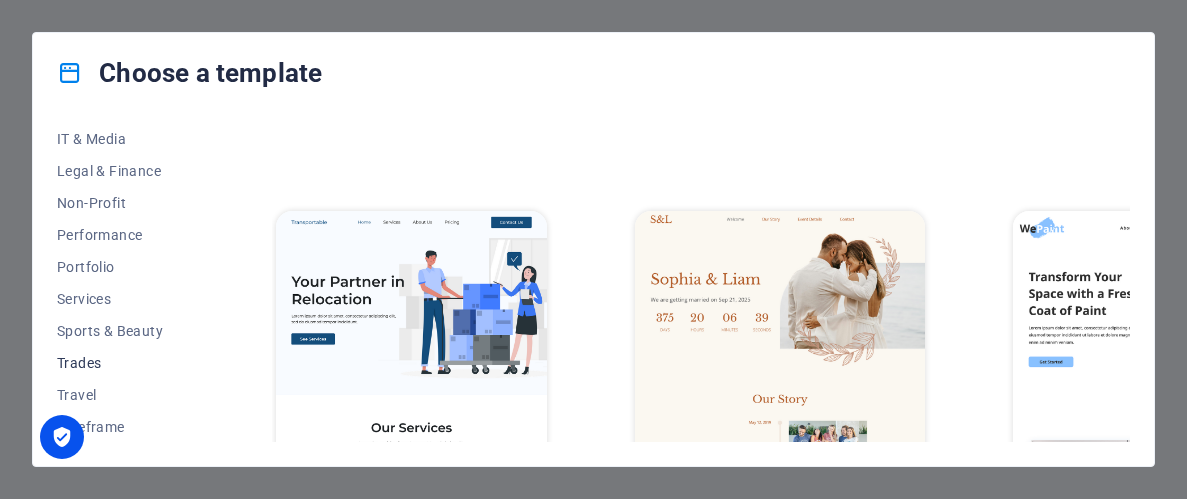 click on "Trades" at bounding box center (122, 363) 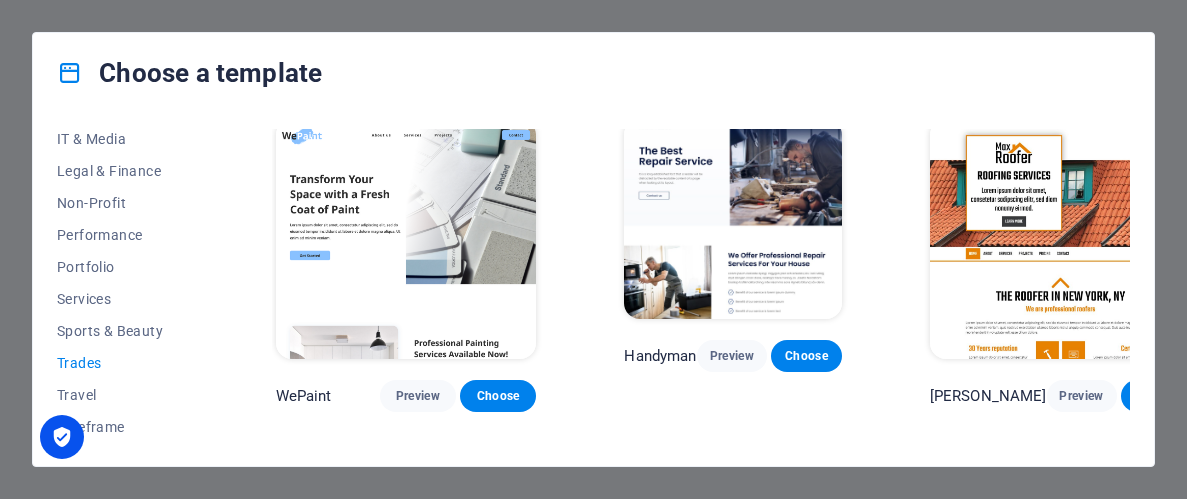 scroll, scrollTop: 0, scrollLeft: 0, axis: both 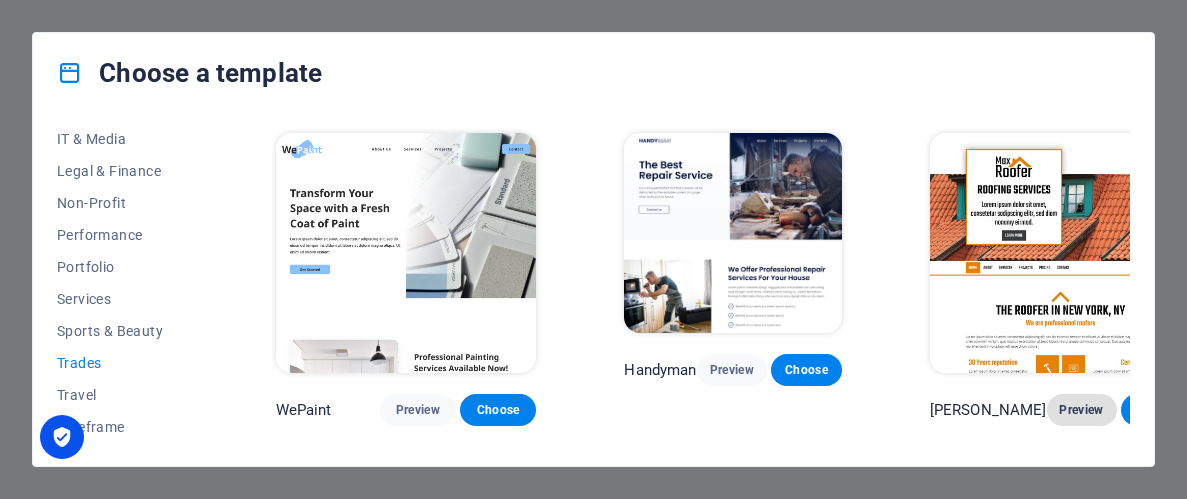 click on "Preview" at bounding box center (1082, 410) 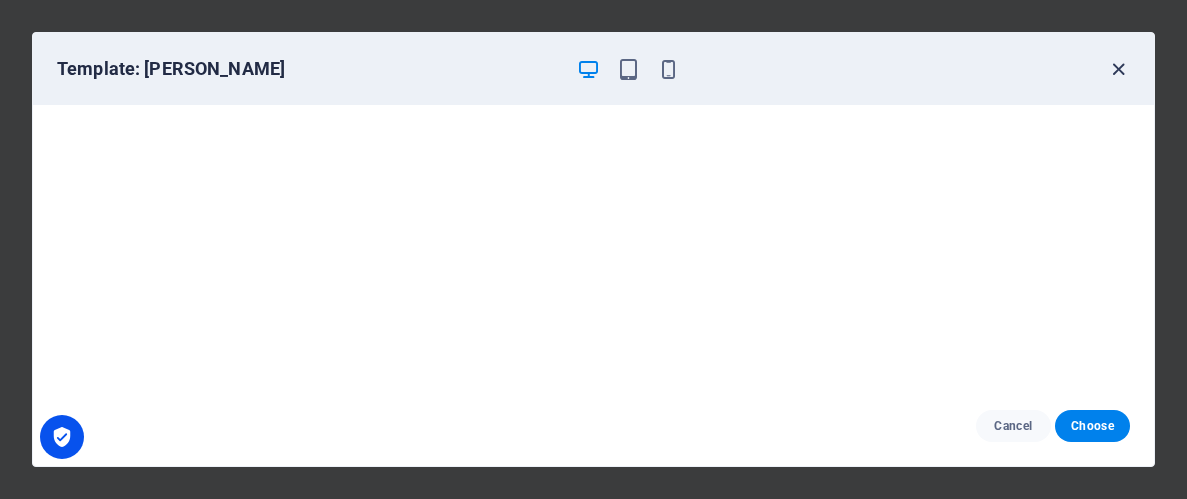 click at bounding box center (1118, 69) 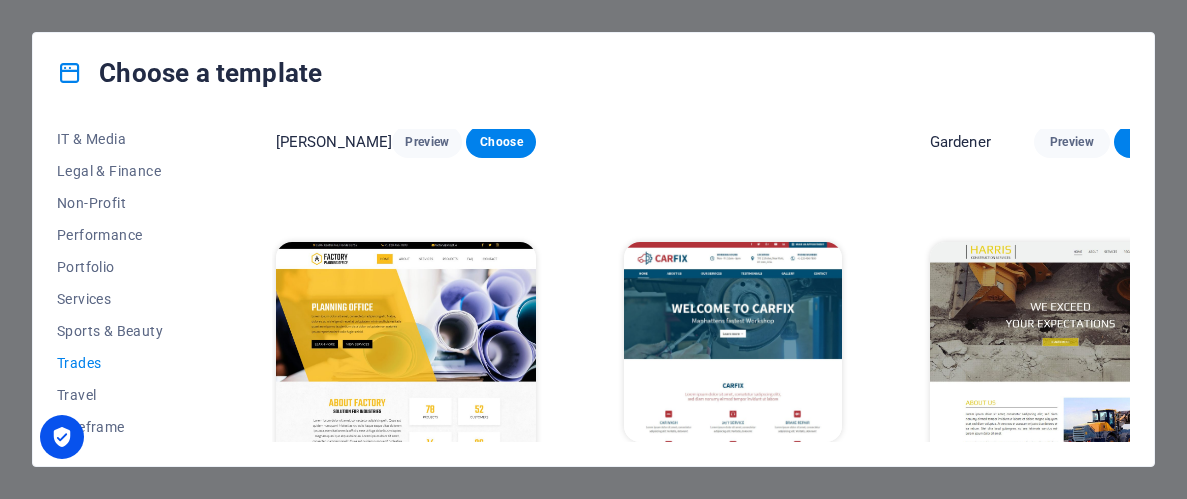scroll, scrollTop: 649, scrollLeft: 0, axis: vertical 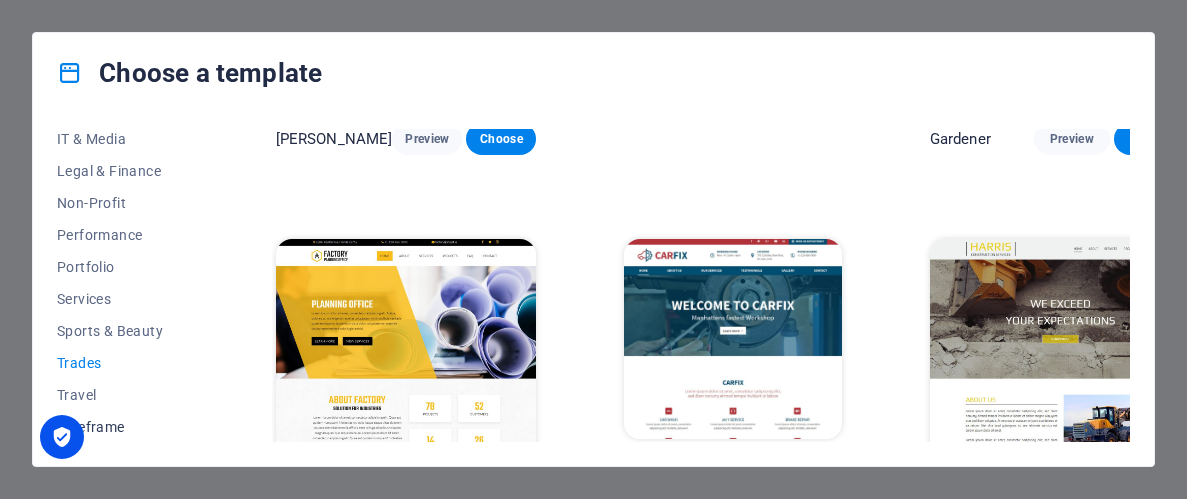 click on "Wireframe" at bounding box center (122, 427) 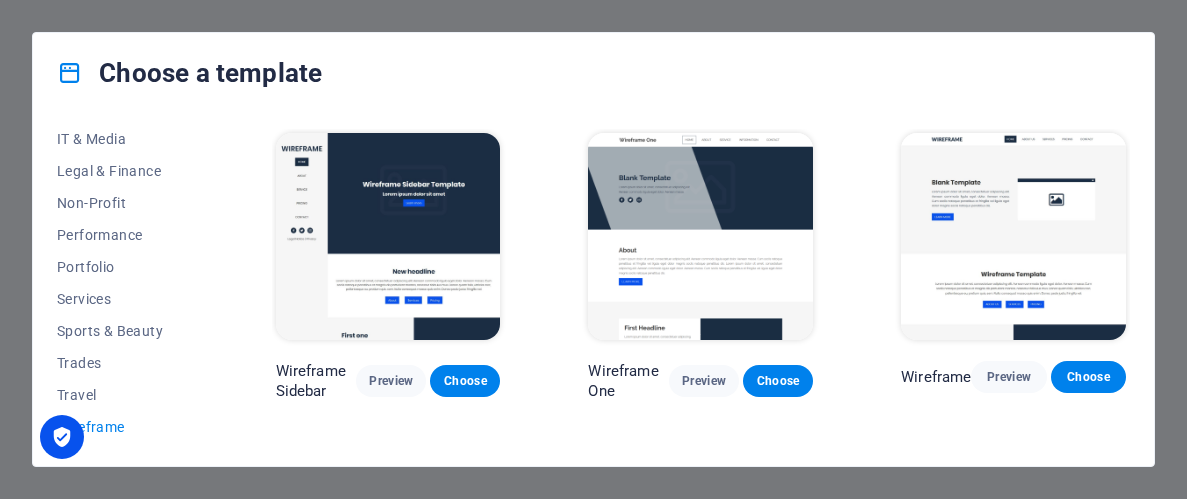 scroll, scrollTop: 0, scrollLeft: 0, axis: both 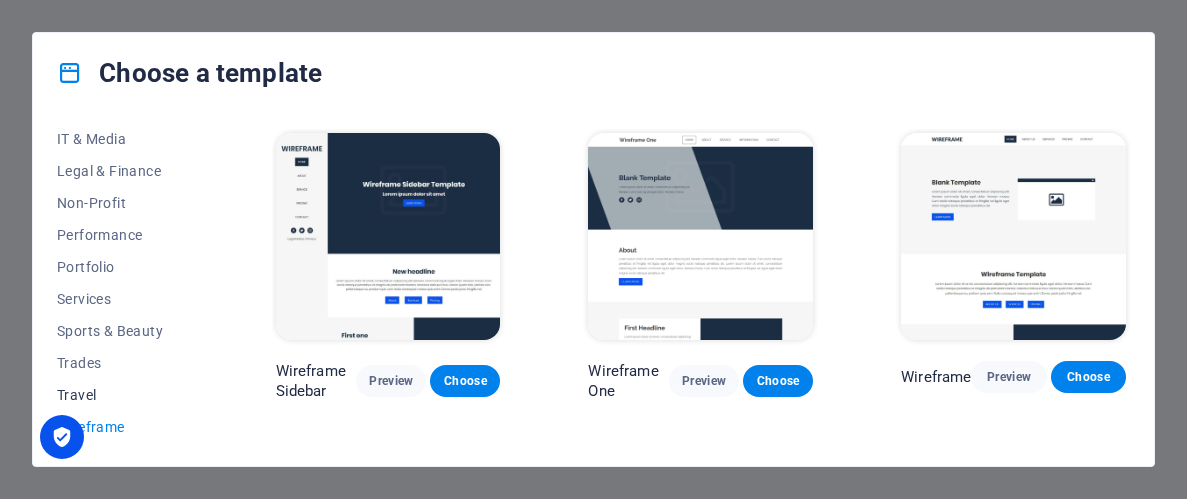 click on "Travel" at bounding box center (122, 395) 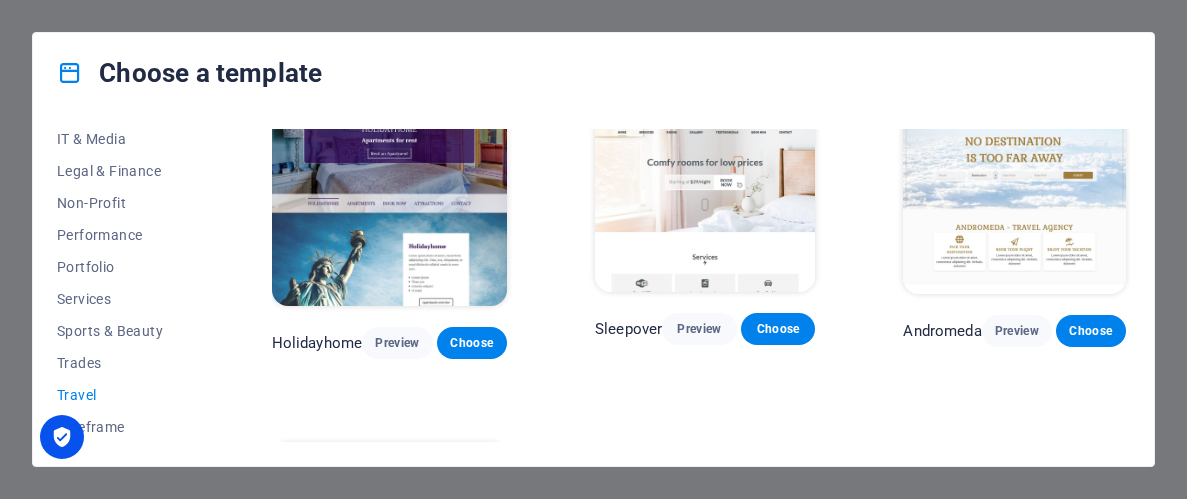 scroll, scrollTop: 370, scrollLeft: 9, axis: both 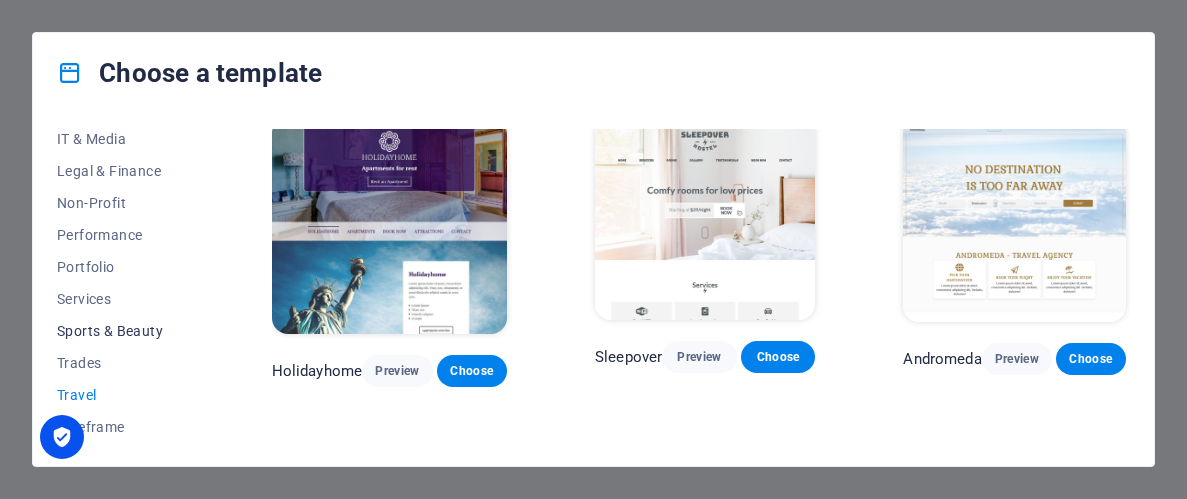 click on "Sports & Beauty" at bounding box center [122, 331] 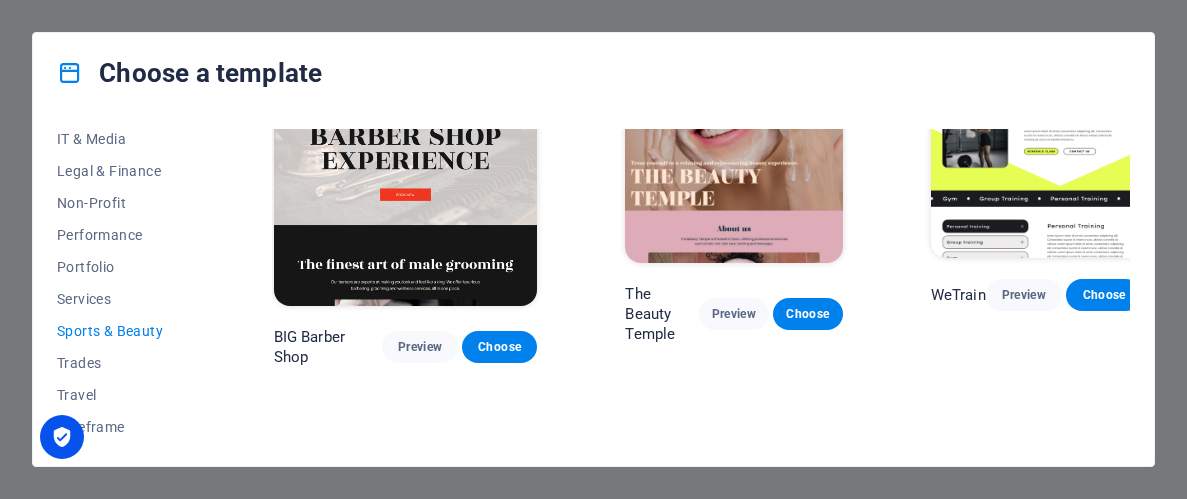 scroll, scrollTop: 79, scrollLeft: 2, axis: both 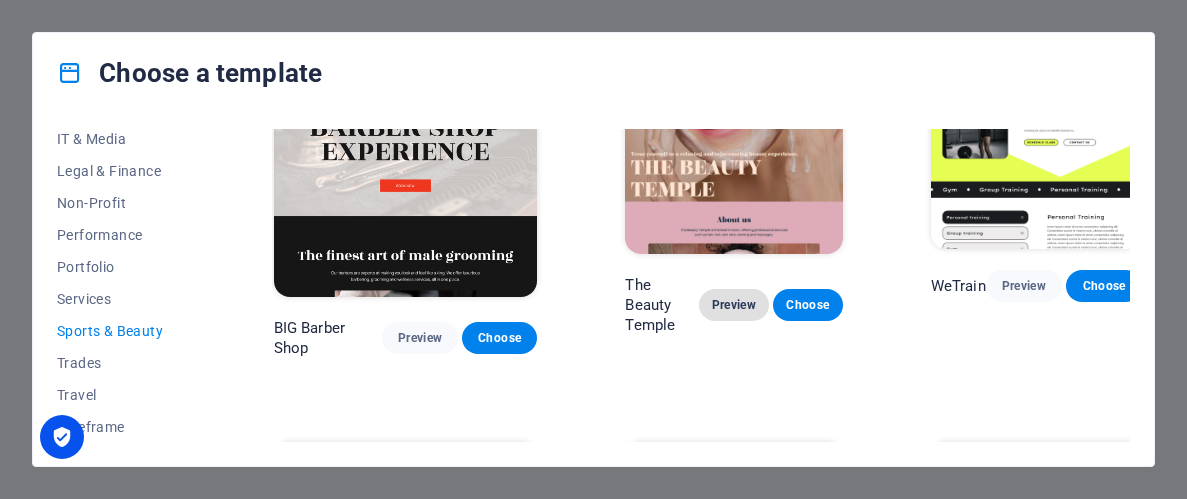 click on "Preview" at bounding box center [734, 305] 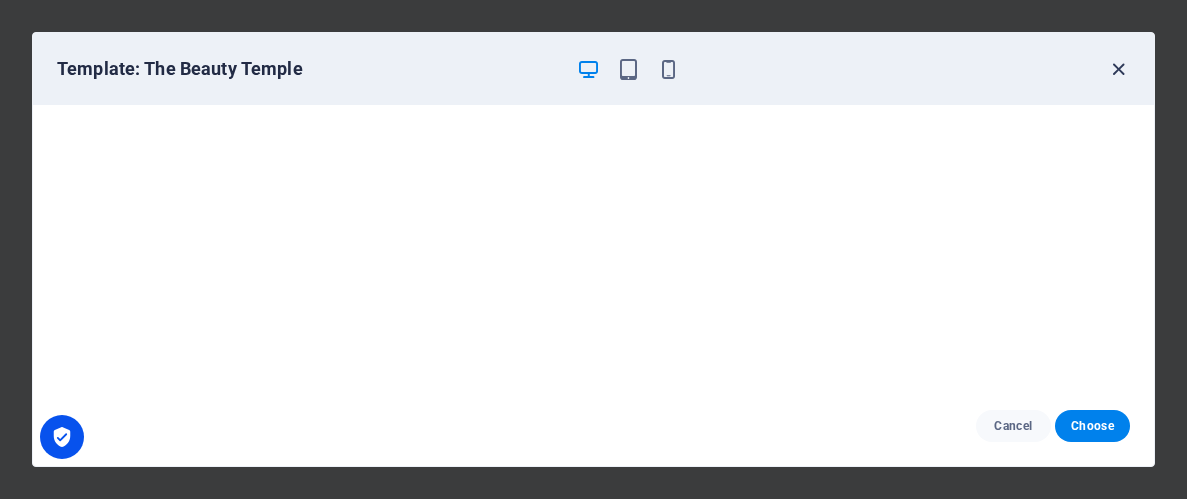 click at bounding box center (1118, 69) 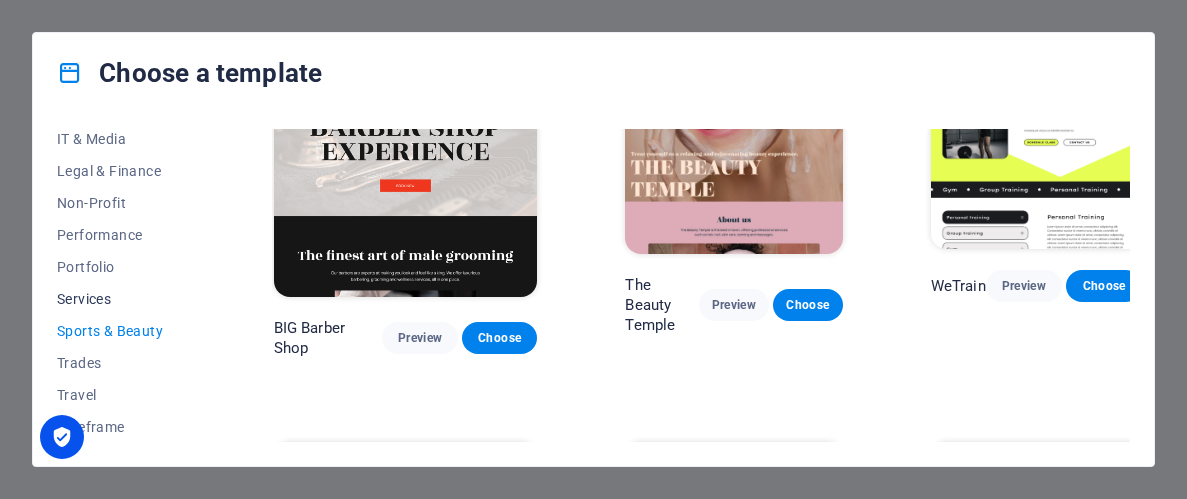 click on "Services" at bounding box center (122, 299) 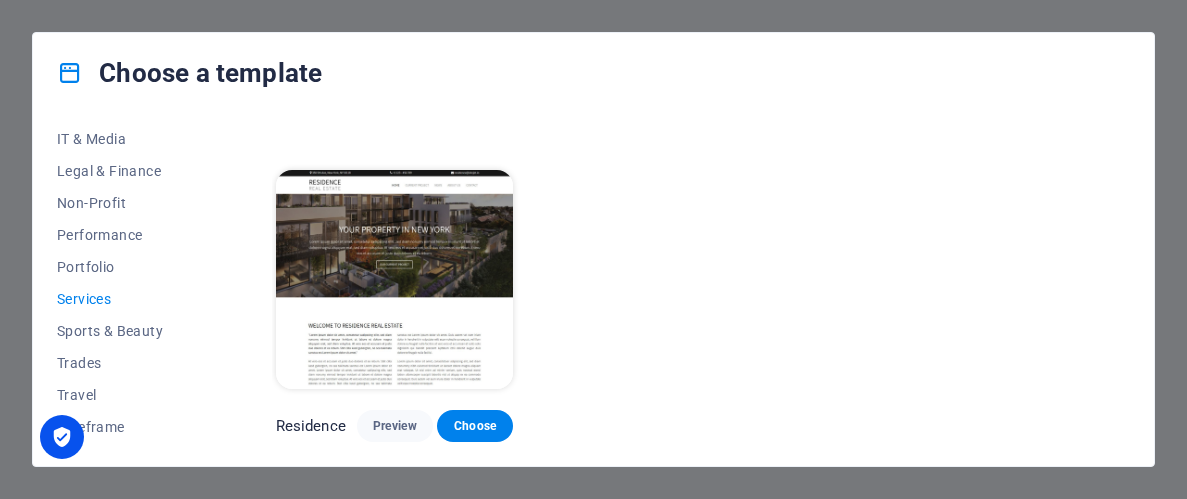 scroll, scrollTop: 2114, scrollLeft: 0, axis: vertical 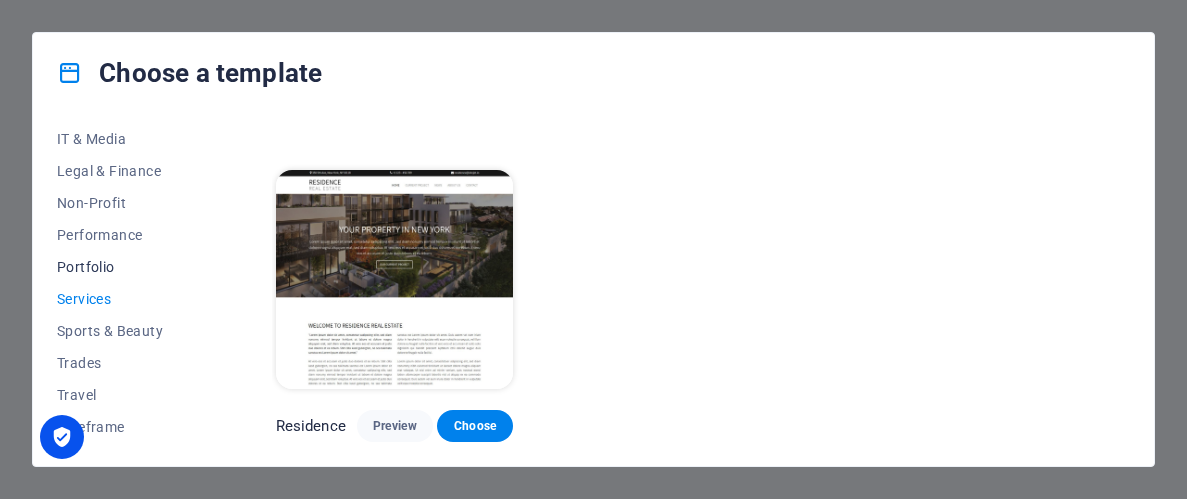 click on "Portfolio" at bounding box center [122, 267] 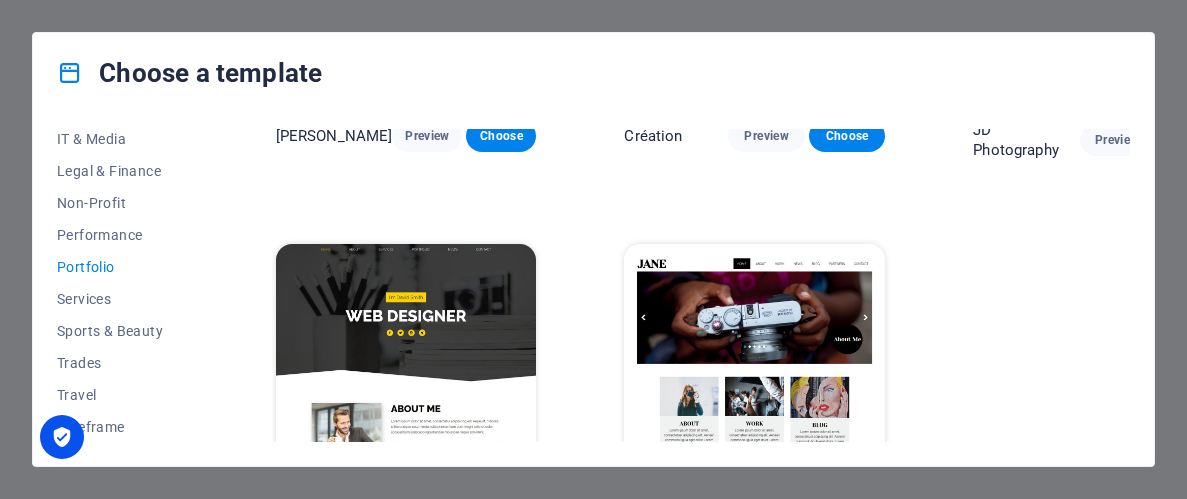 scroll, scrollTop: 659, scrollLeft: 0, axis: vertical 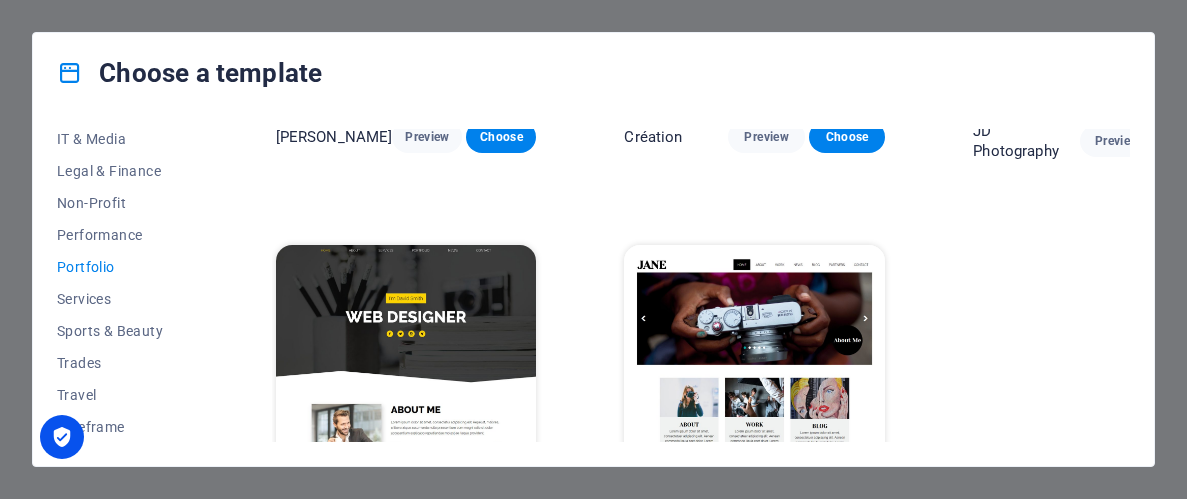 click on "Preview" at bounding box center (418, 522) 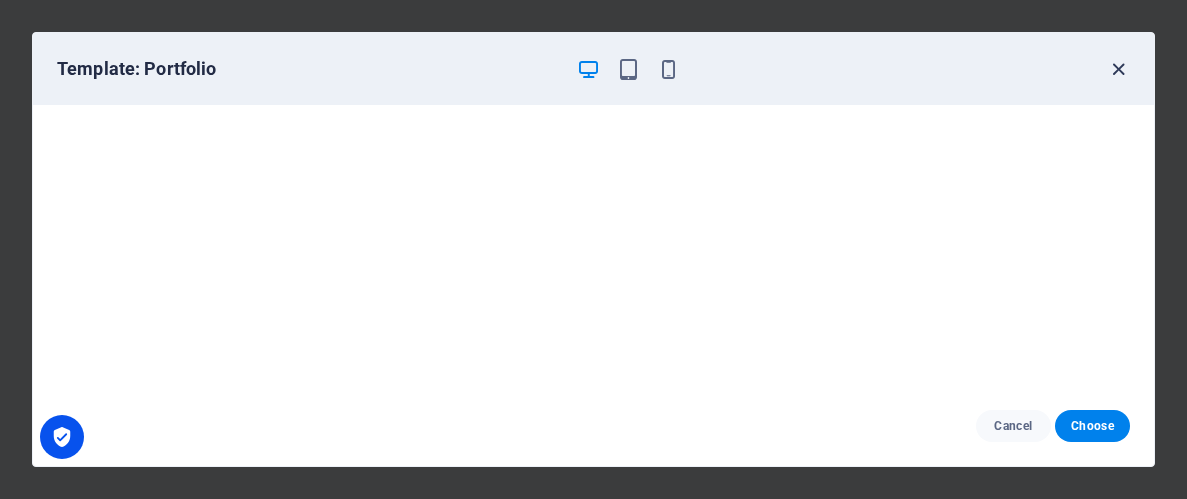 click at bounding box center [1118, 69] 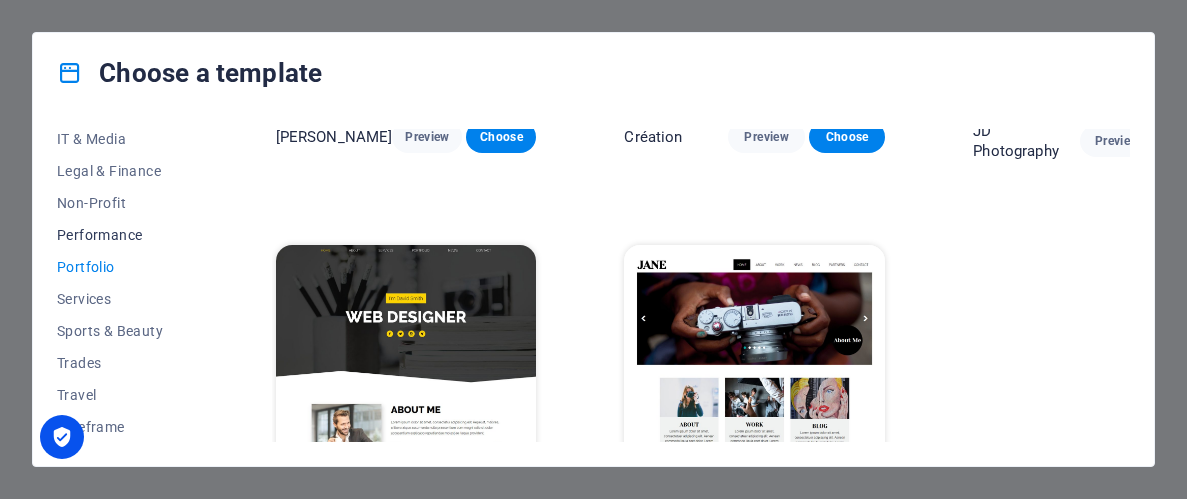 click on "Performance" at bounding box center [122, 235] 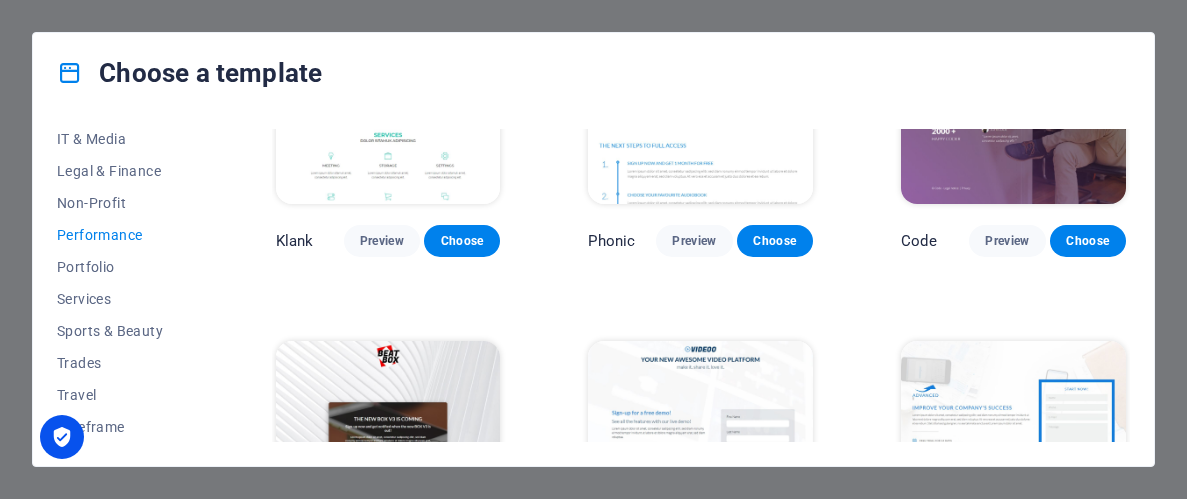 scroll, scrollTop: 0, scrollLeft: 0, axis: both 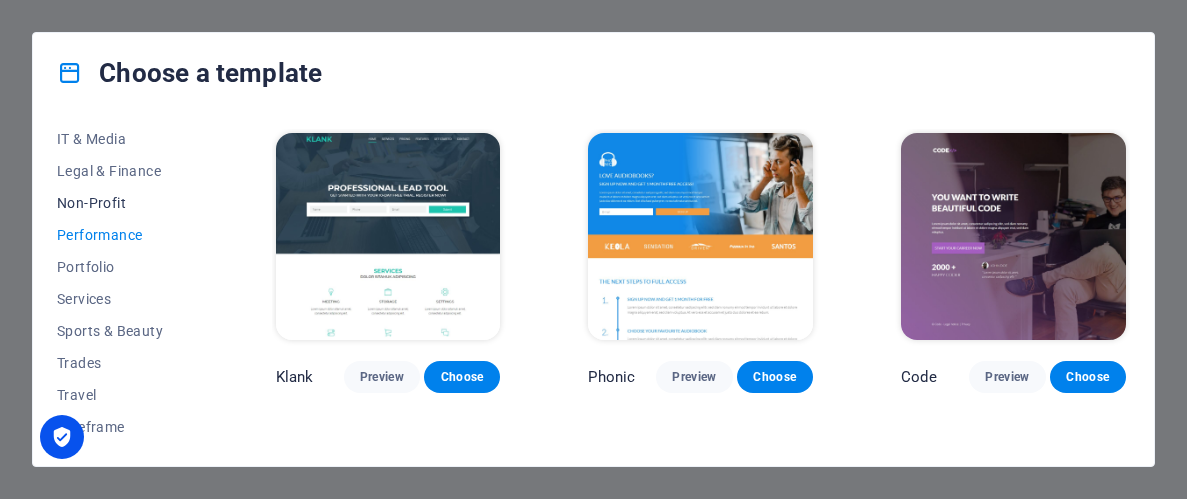 click on "Non-Profit" at bounding box center (122, 203) 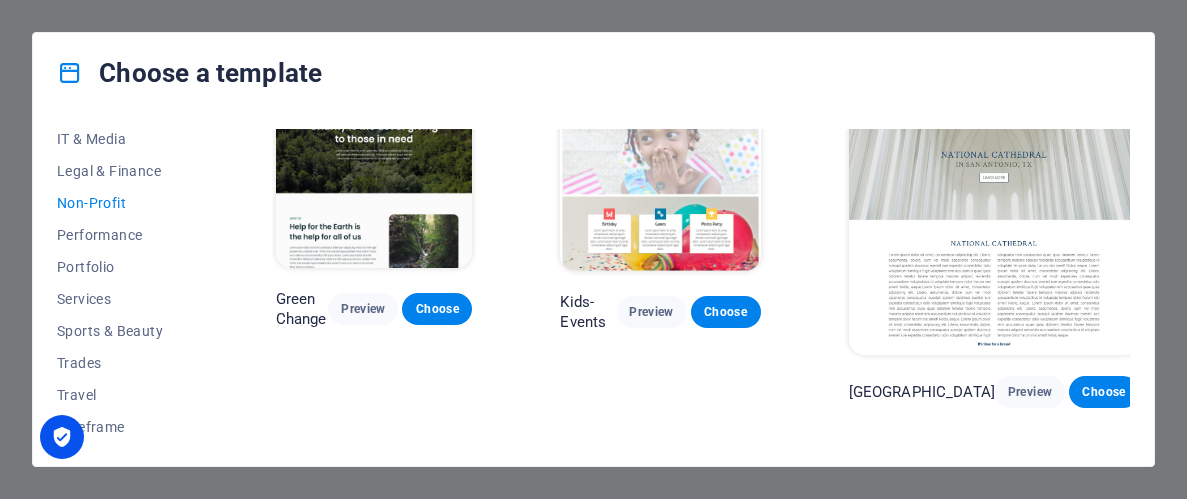 scroll, scrollTop: 0, scrollLeft: 0, axis: both 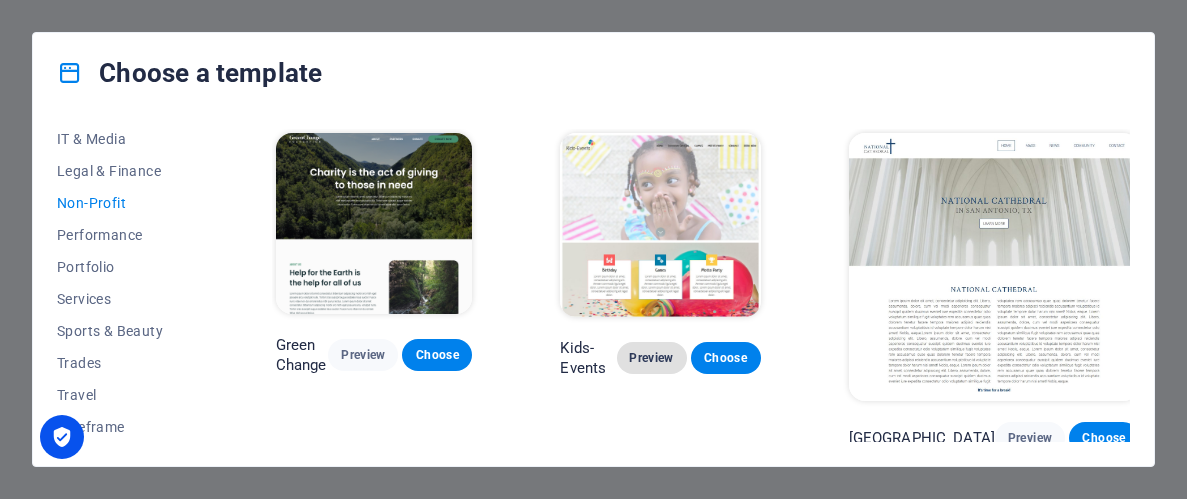 click on "Preview" at bounding box center (652, 358) 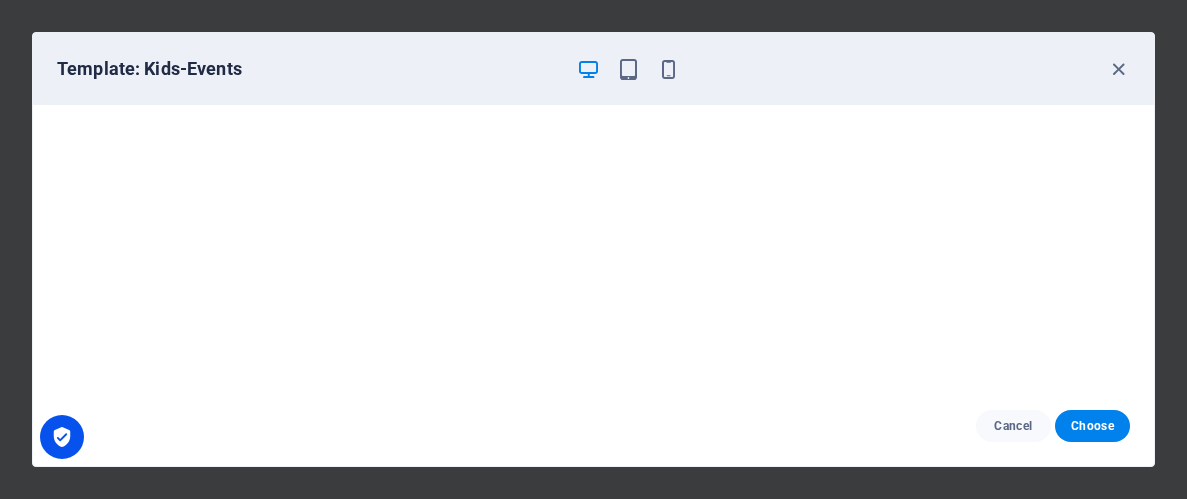 scroll, scrollTop: 0, scrollLeft: 0, axis: both 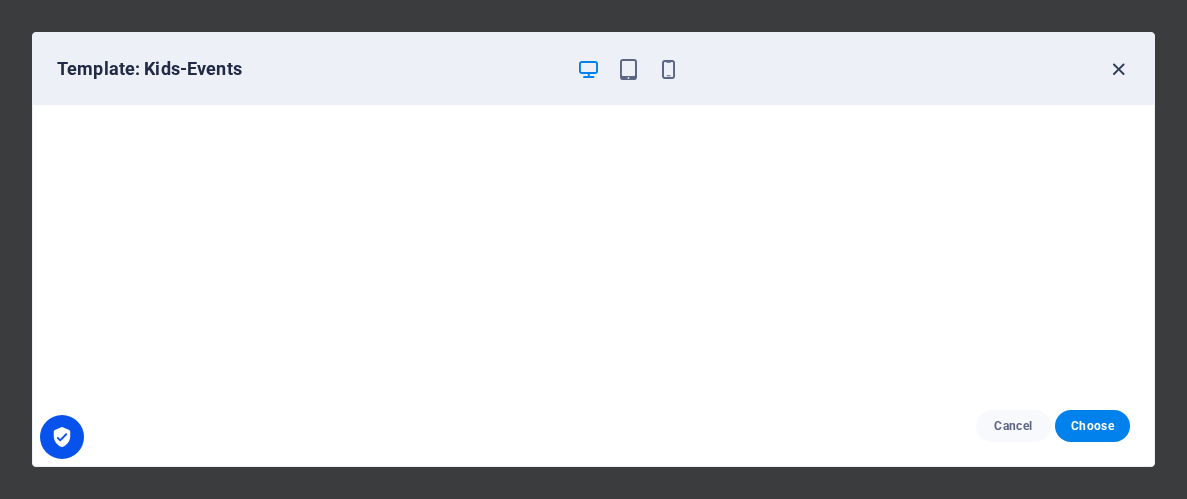 click at bounding box center [1118, 69] 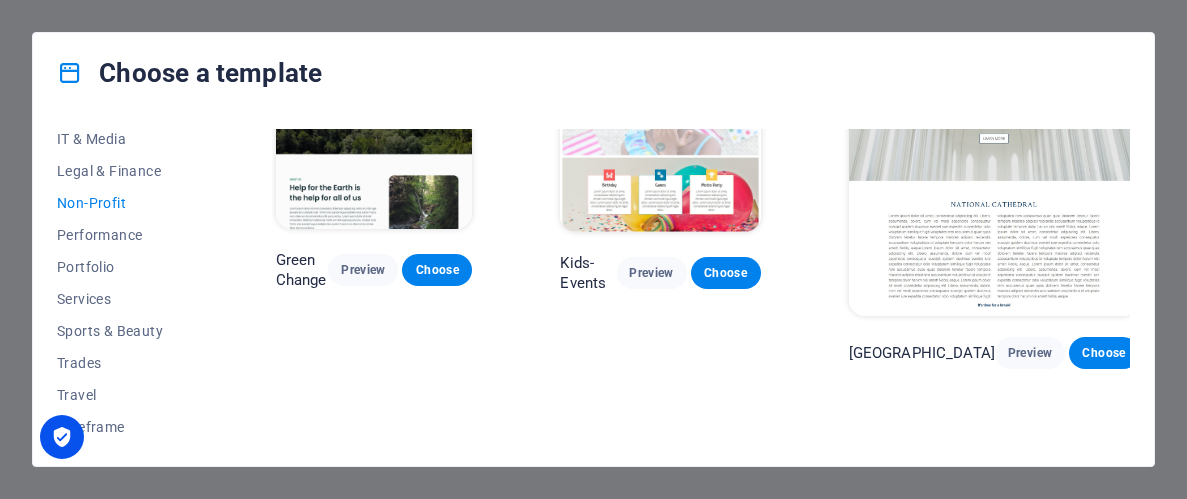 scroll, scrollTop: 0, scrollLeft: 0, axis: both 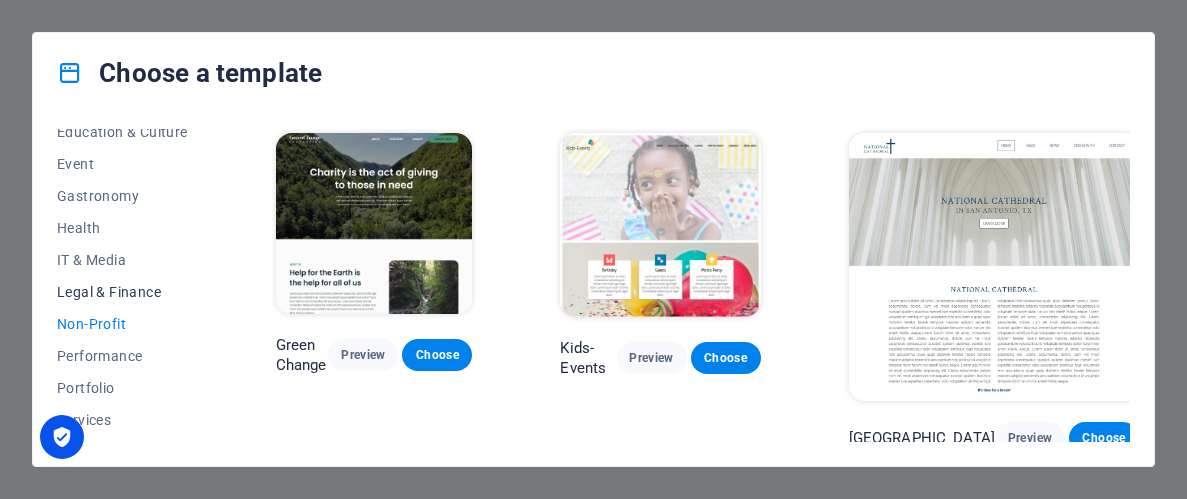 click on "Legal & Finance" at bounding box center (122, 292) 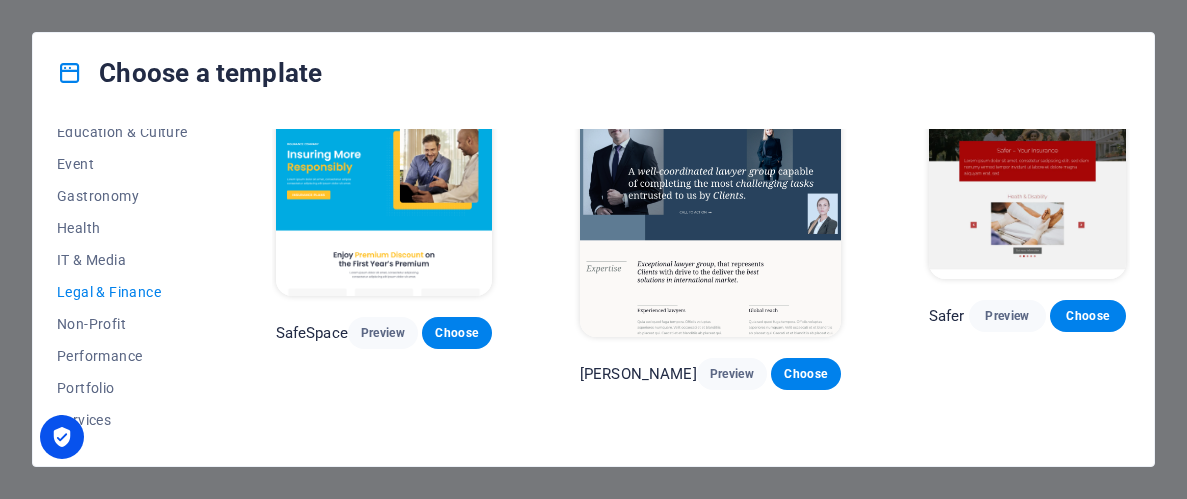 scroll, scrollTop: 0, scrollLeft: 0, axis: both 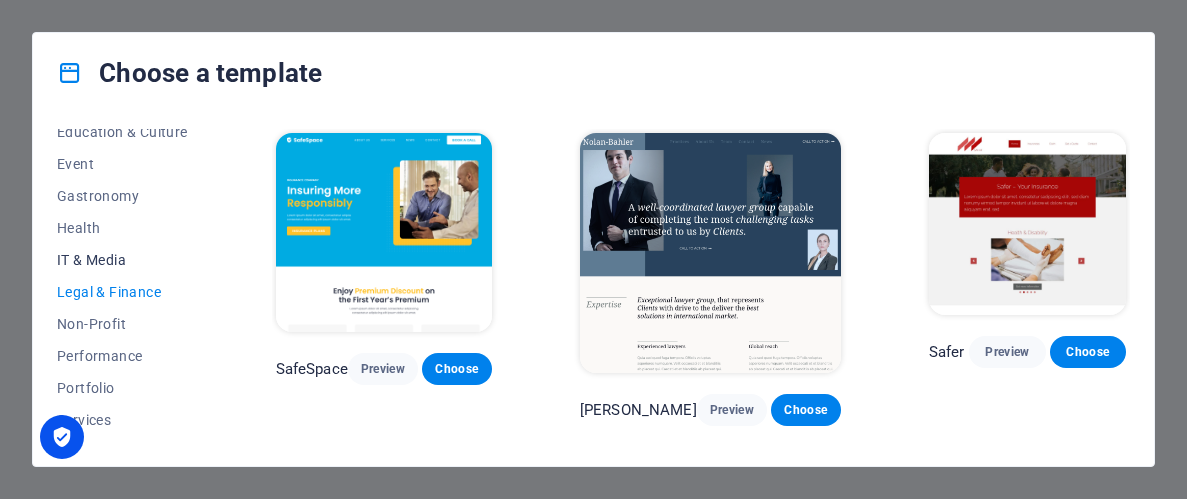 click on "IT & Media" at bounding box center (122, 260) 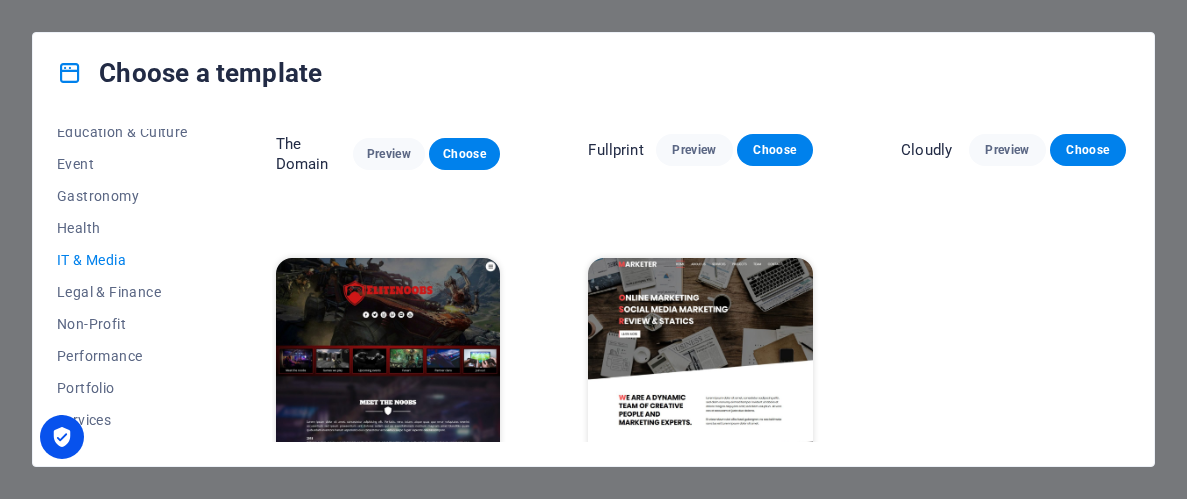 scroll, scrollTop: 999, scrollLeft: 0, axis: vertical 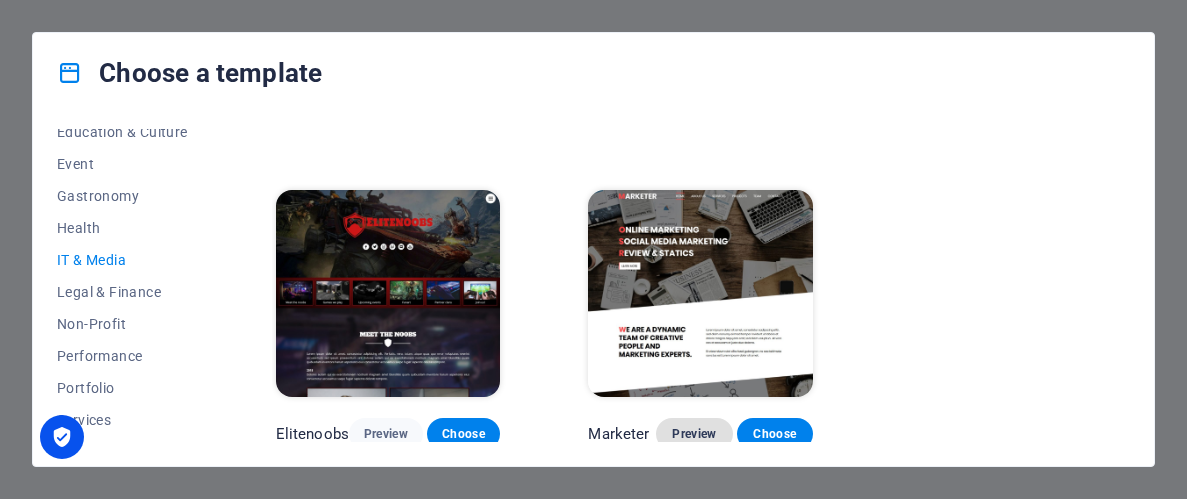 click on "Preview" at bounding box center [694, 434] 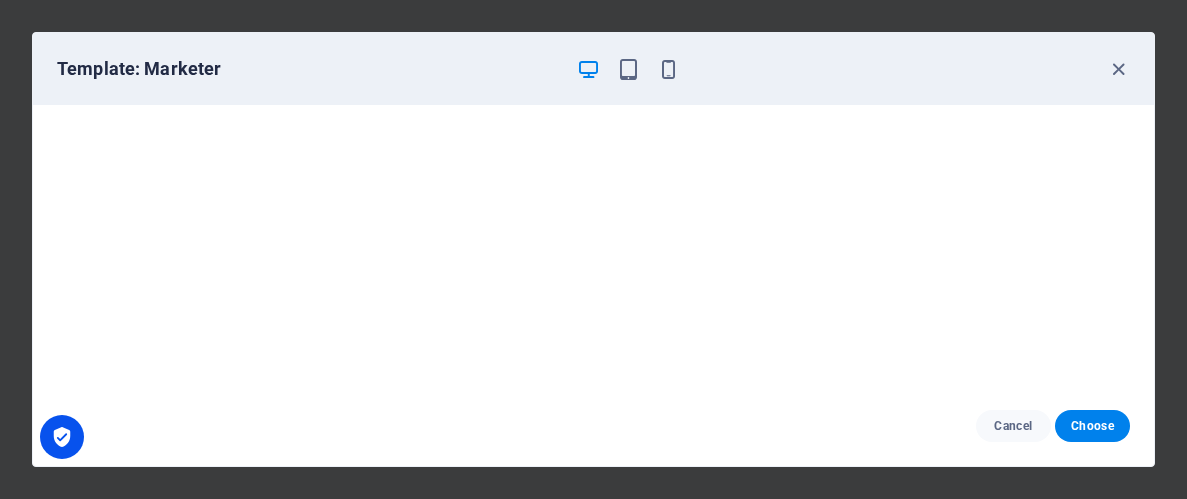 scroll, scrollTop: 0, scrollLeft: 0, axis: both 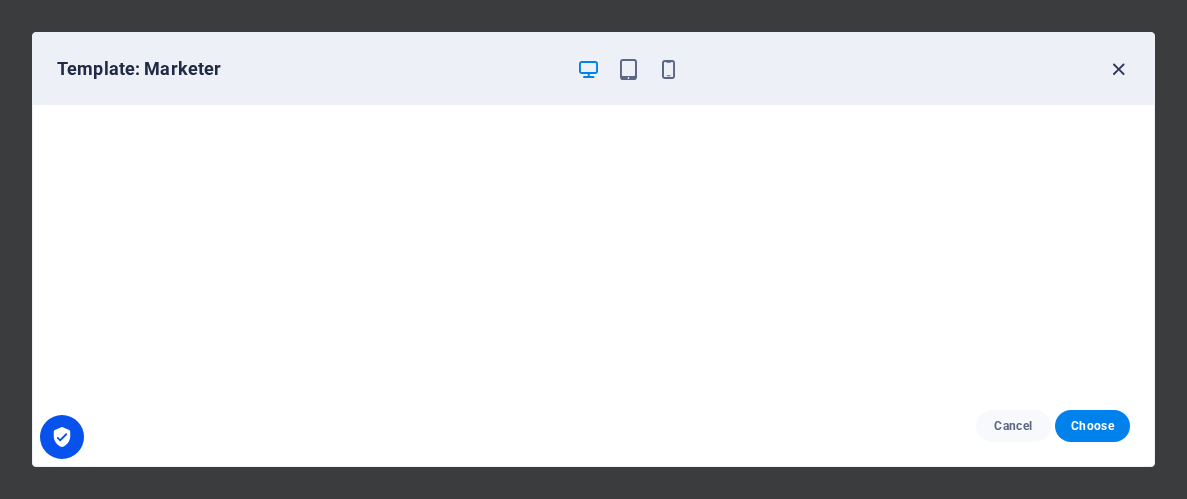click at bounding box center (1118, 69) 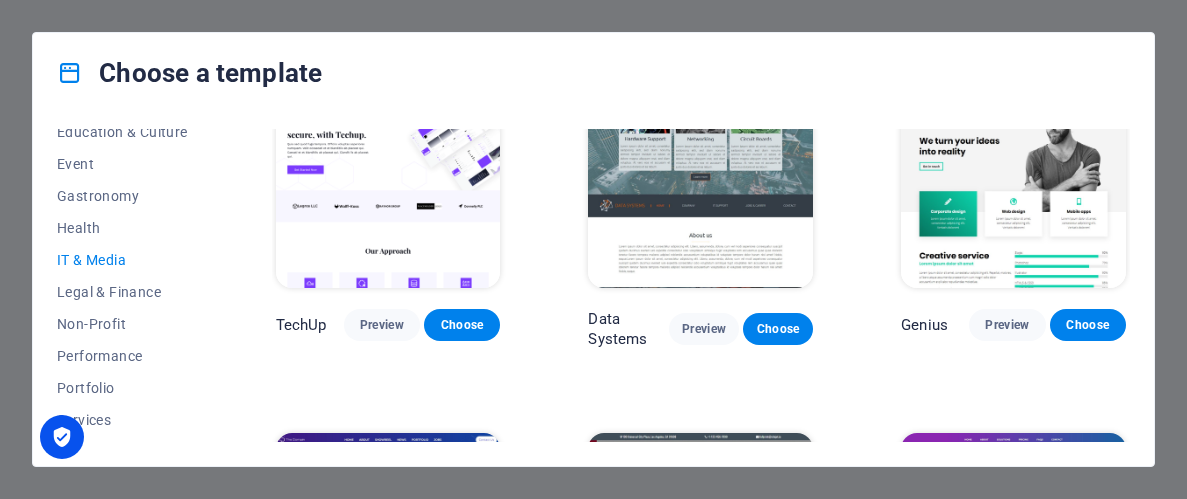 scroll, scrollTop: 412, scrollLeft: 0, axis: vertical 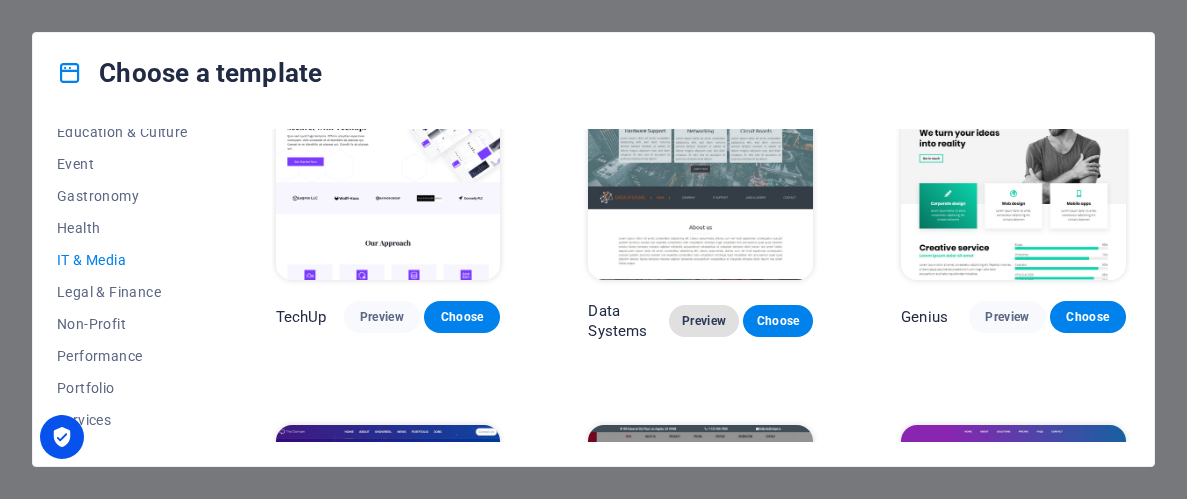 click on "Preview" at bounding box center (704, 321) 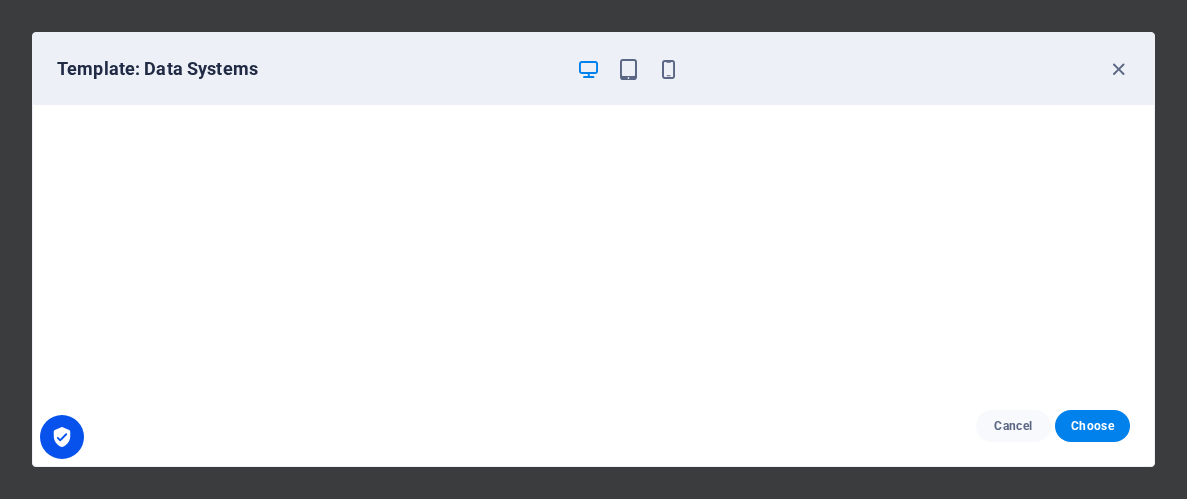 scroll, scrollTop: 5, scrollLeft: 0, axis: vertical 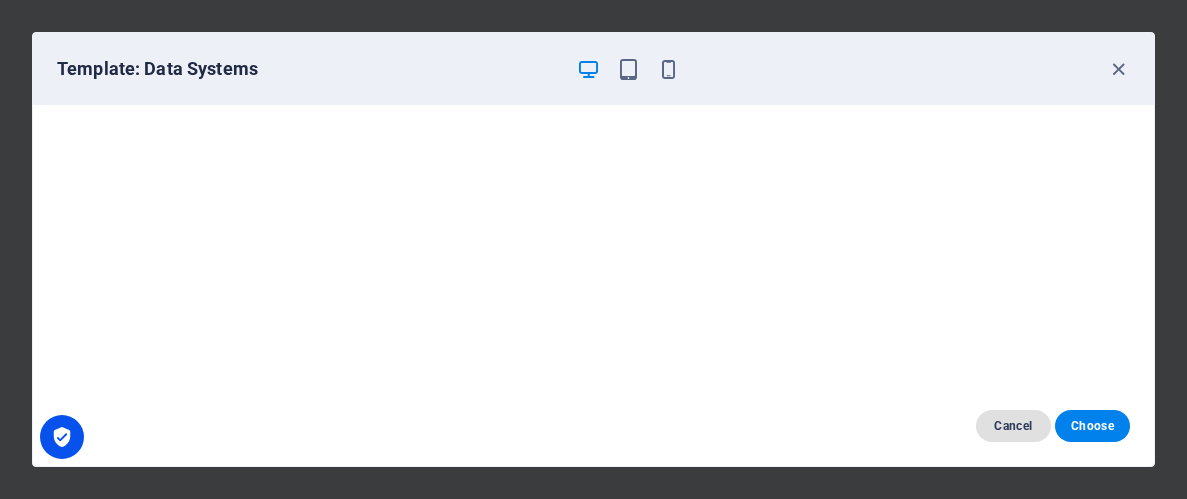 click on "Cancel" at bounding box center (1013, 426) 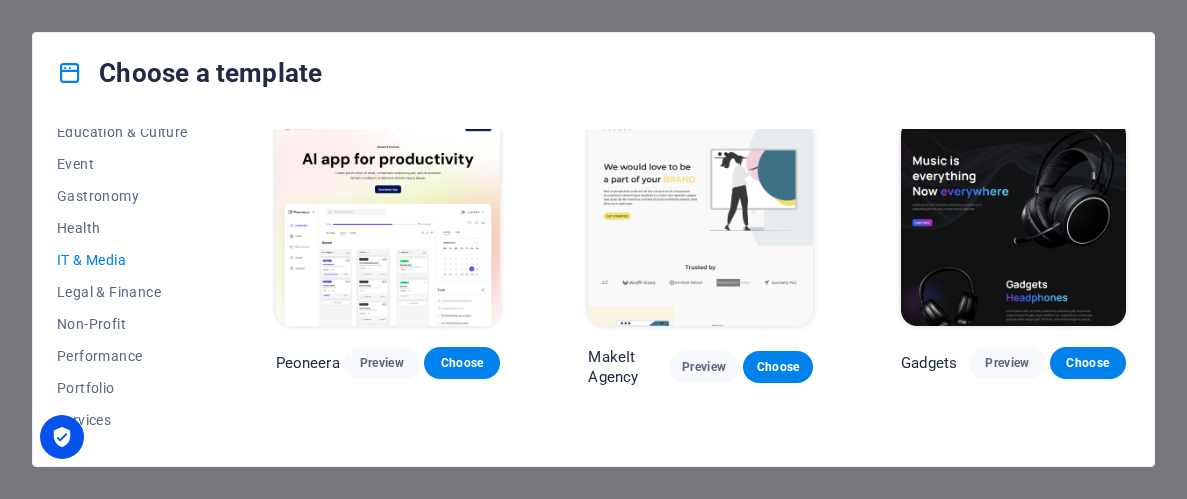 scroll, scrollTop: 0, scrollLeft: 0, axis: both 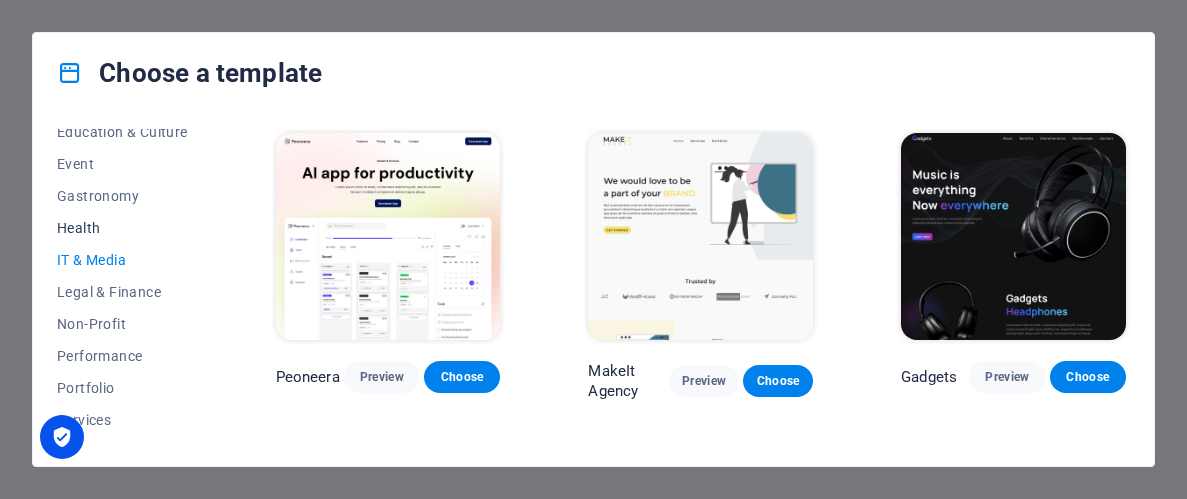click on "Health" at bounding box center (122, 228) 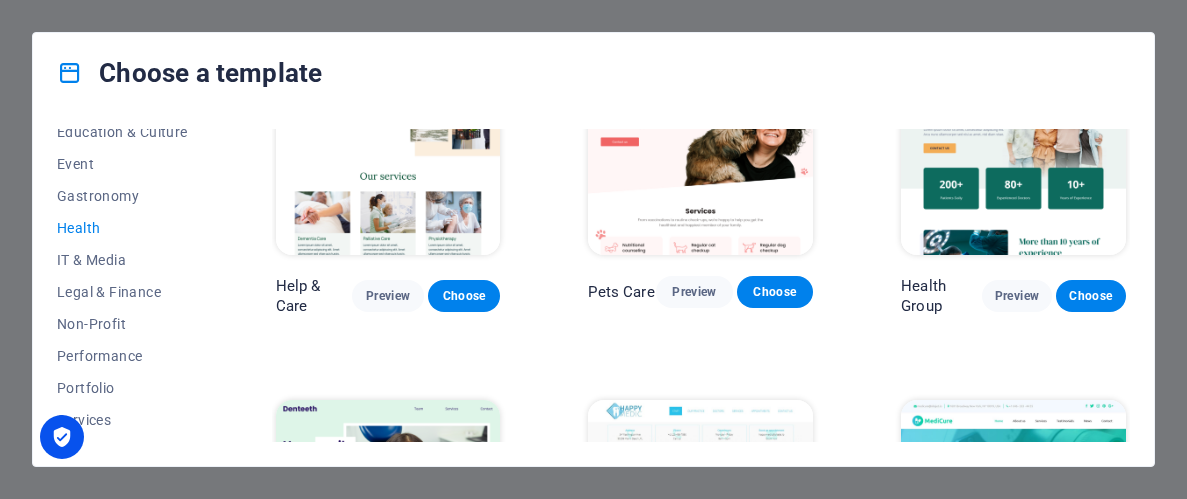 scroll, scrollTop: 0, scrollLeft: 0, axis: both 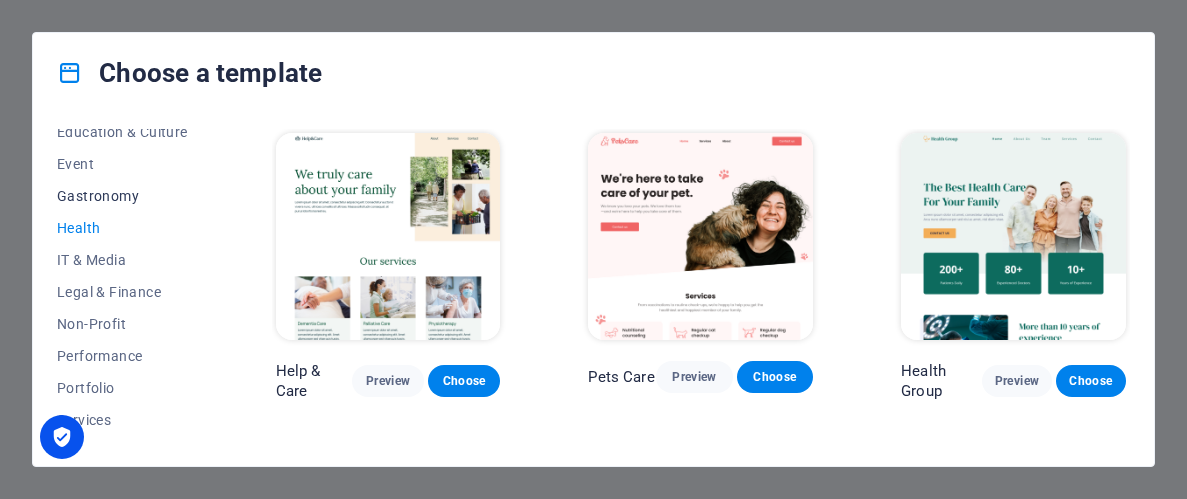 click on "Gastronomy" at bounding box center [122, 196] 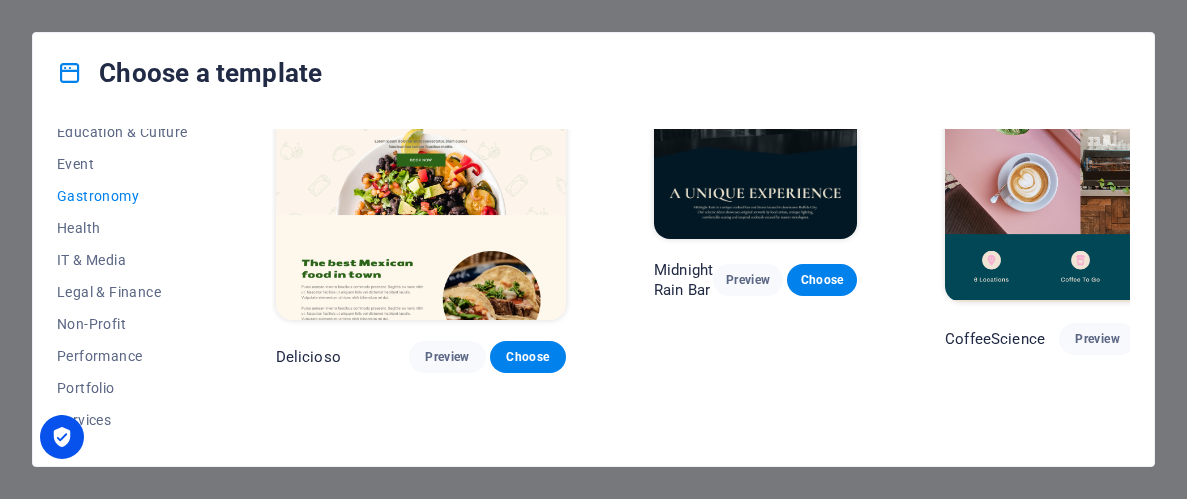 scroll, scrollTop: 0, scrollLeft: 0, axis: both 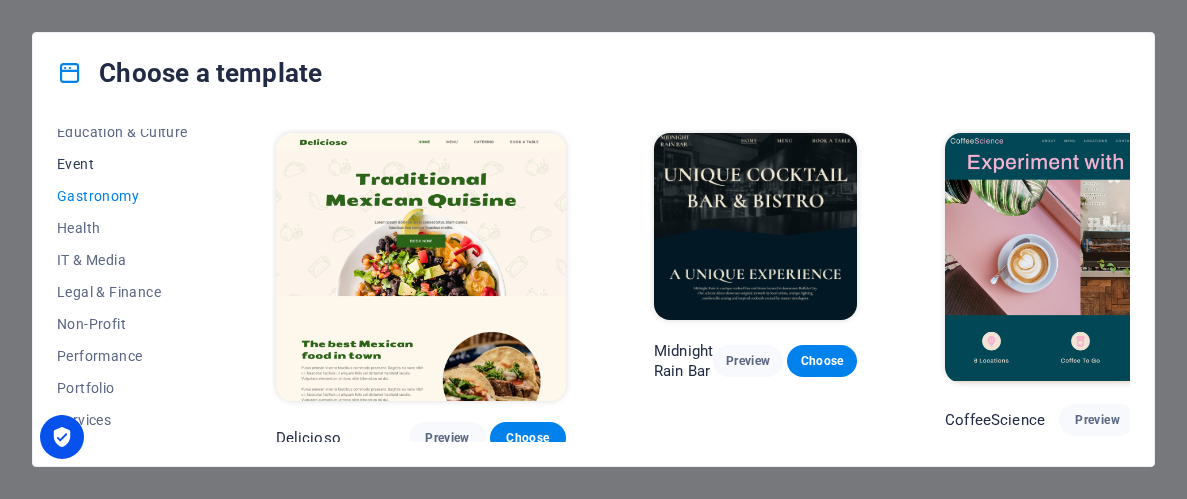 click on "Event" at bounding box center (122, 164) 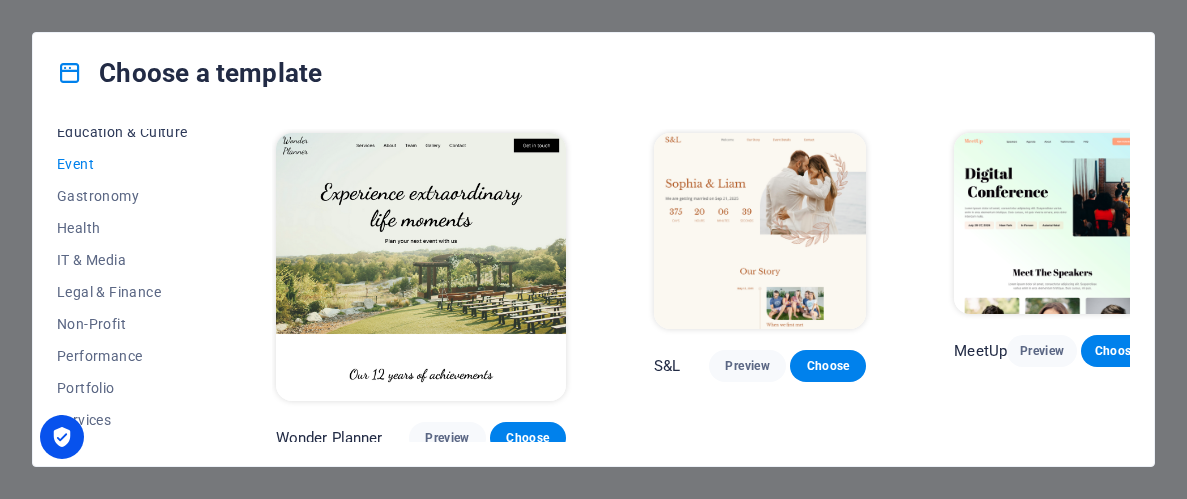 click on "Education & Culture" at bounding box center [122, 132] 